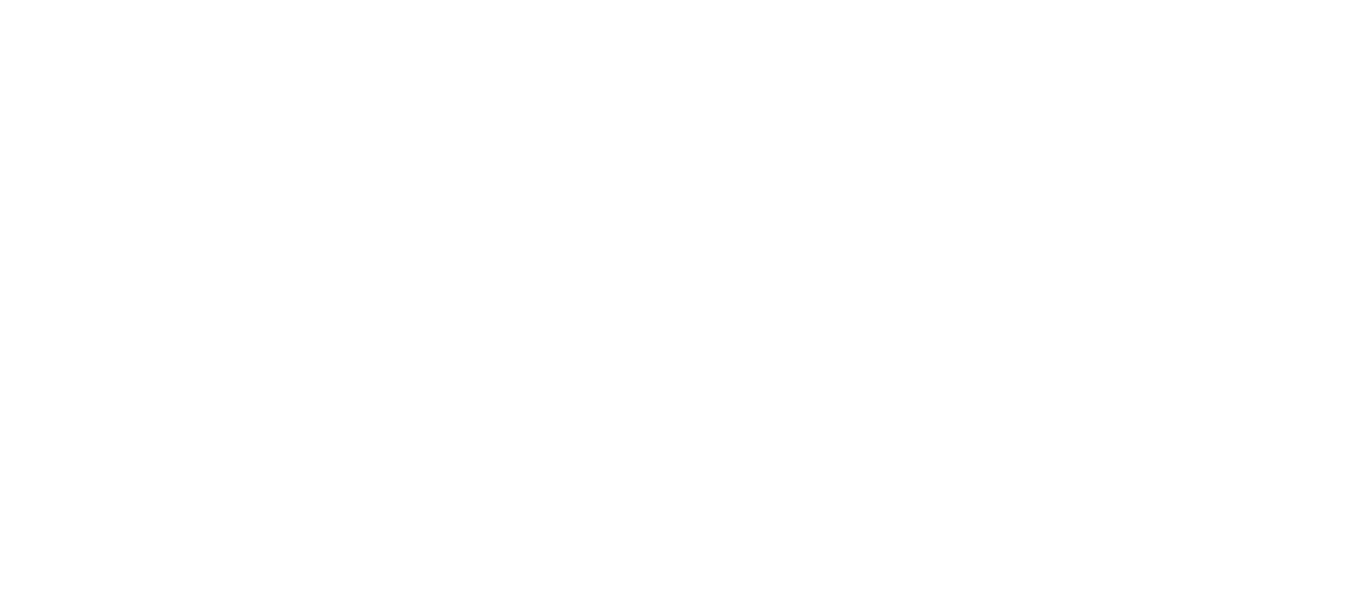 scroll, scrollTop: 0, scrollLeft: 0, axis: both 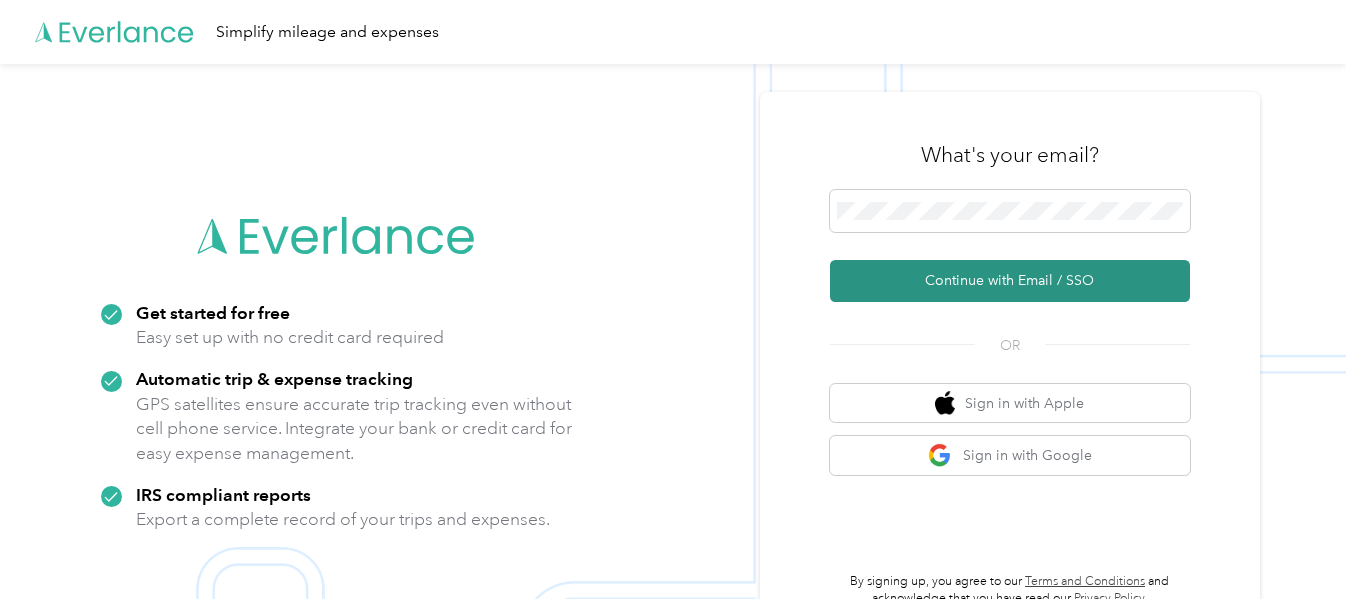 click on "Continue with Email / SSO" at bounding box center [1010, 281] 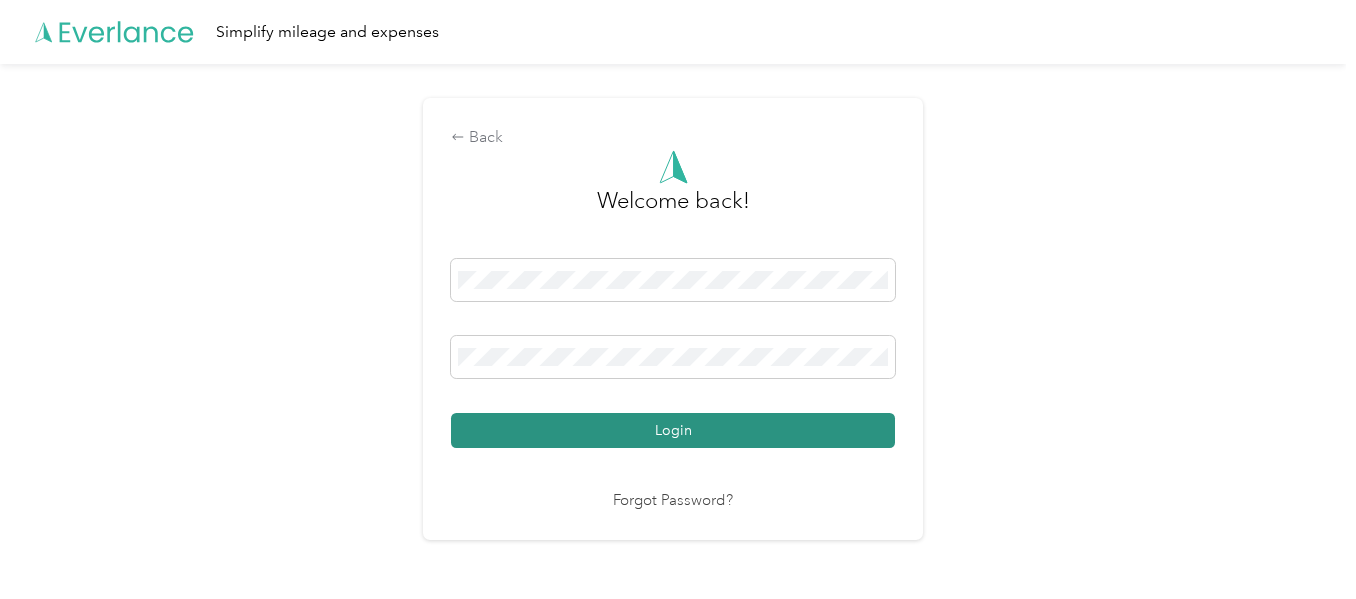 click on "Login" at bounding box center [673, 430] 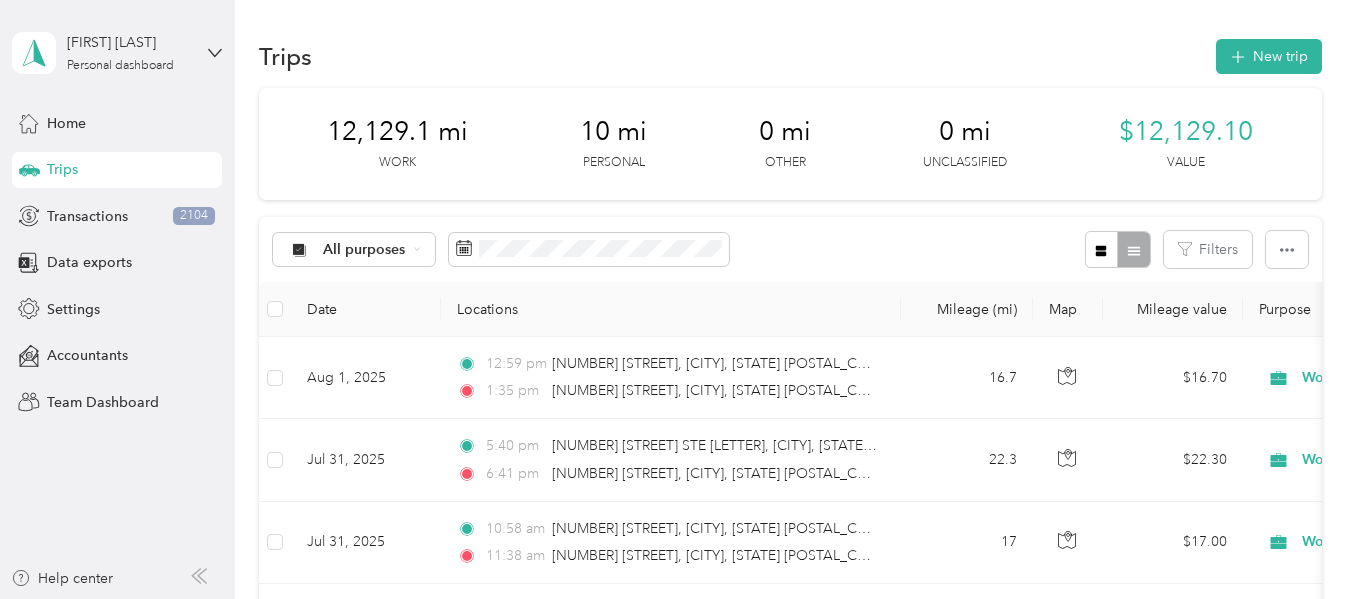 scroll, scrollTop: 524, scrollLeft: 0, axis: vertical 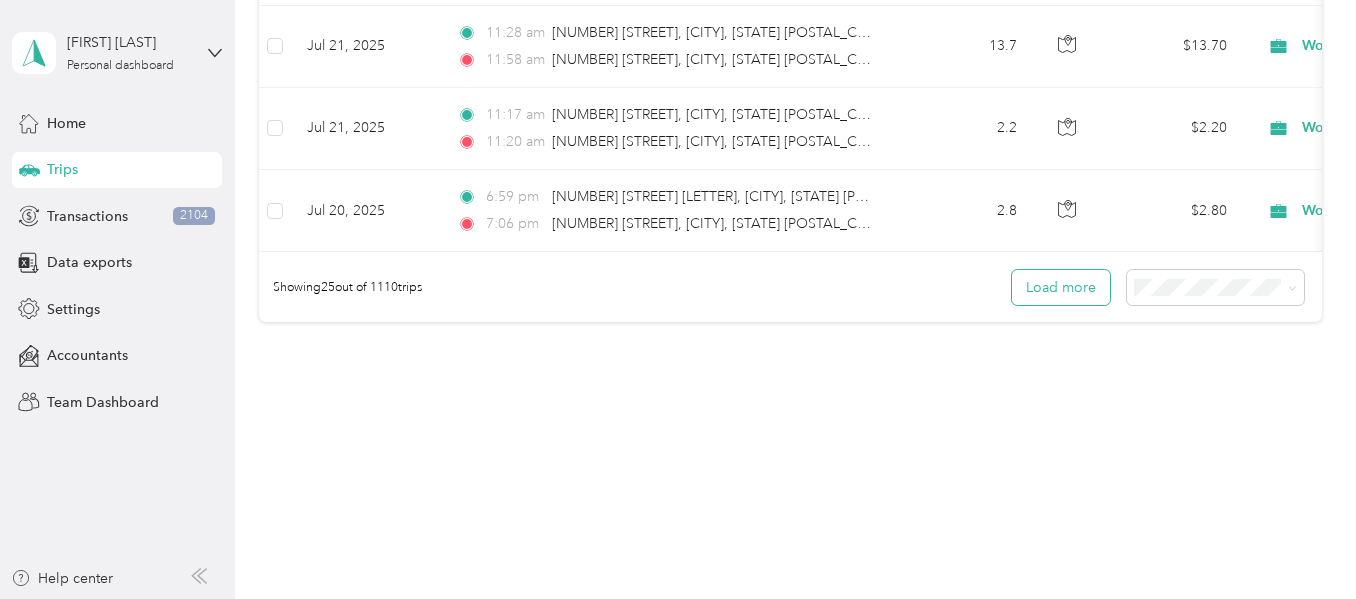 click on "Load more" at bounding box center [1061, 287] 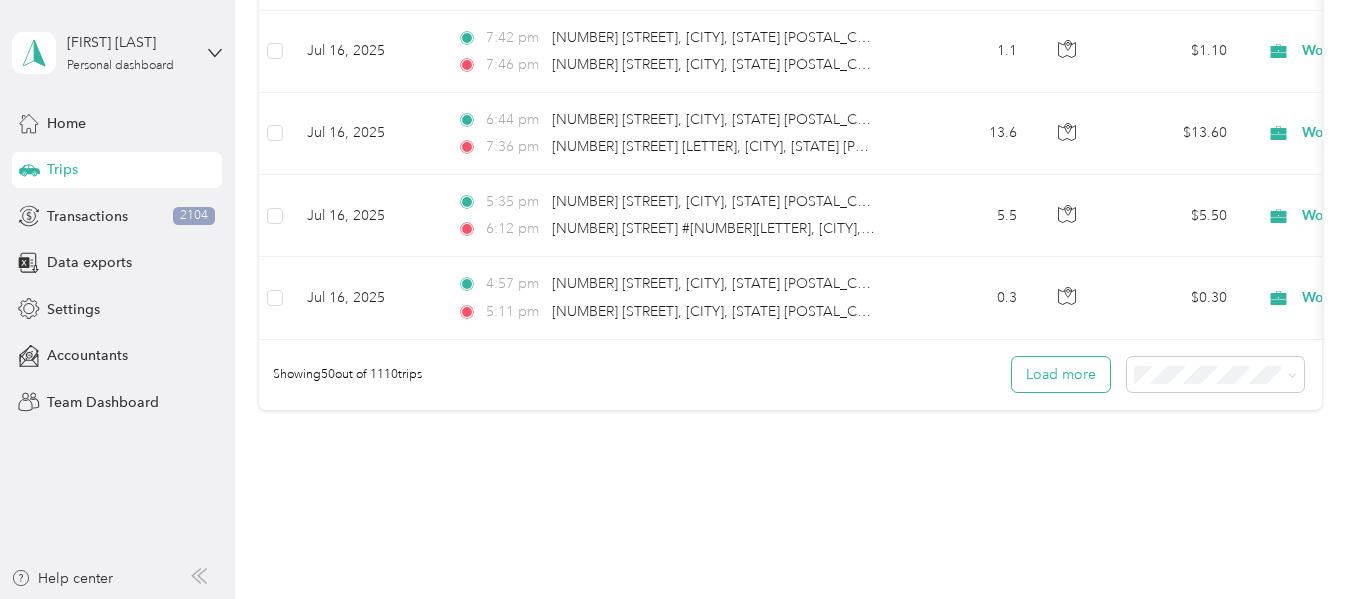 scroll, scrollTop: 4212, scrollLeft: 0, axis: vertical 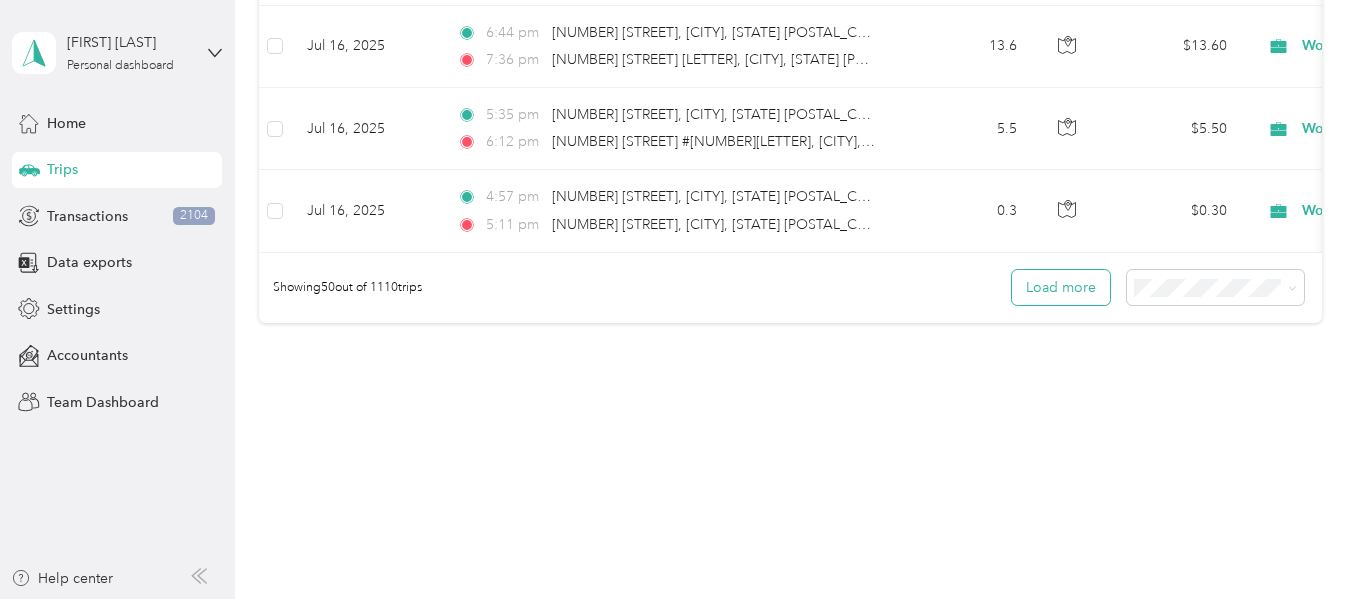 click on "Load more" at bounding box center (1061, 287) 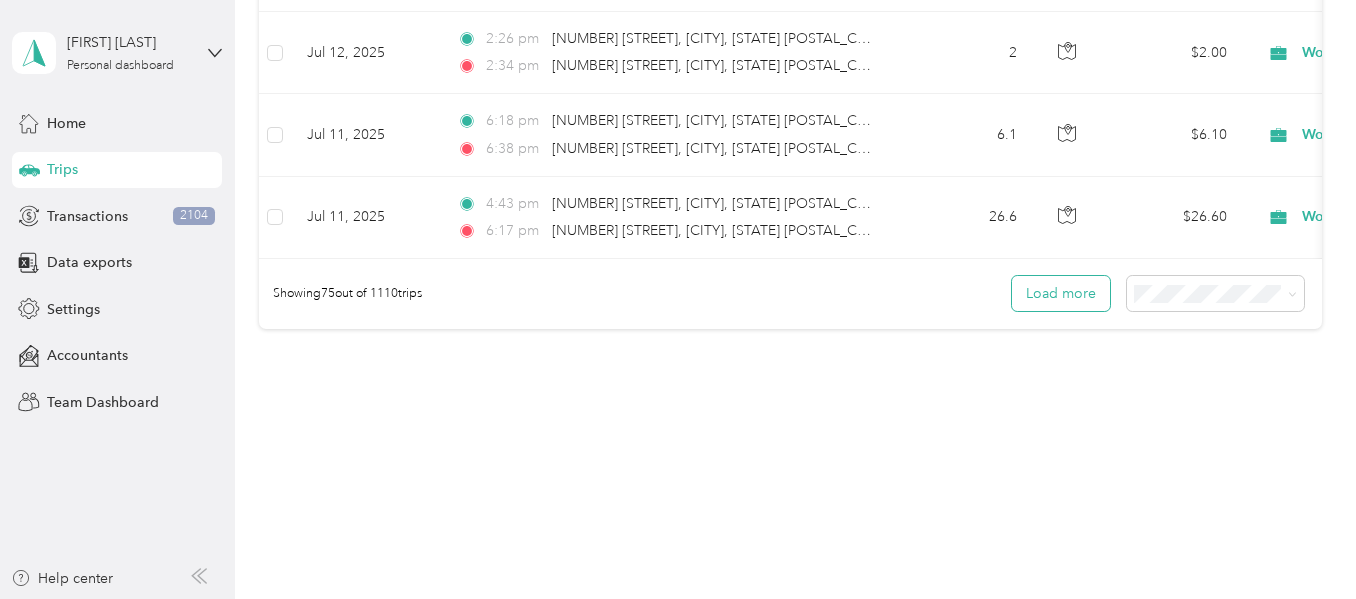 scroll, scrollTop: 6268, scrollLeft: 0, axis: vertical 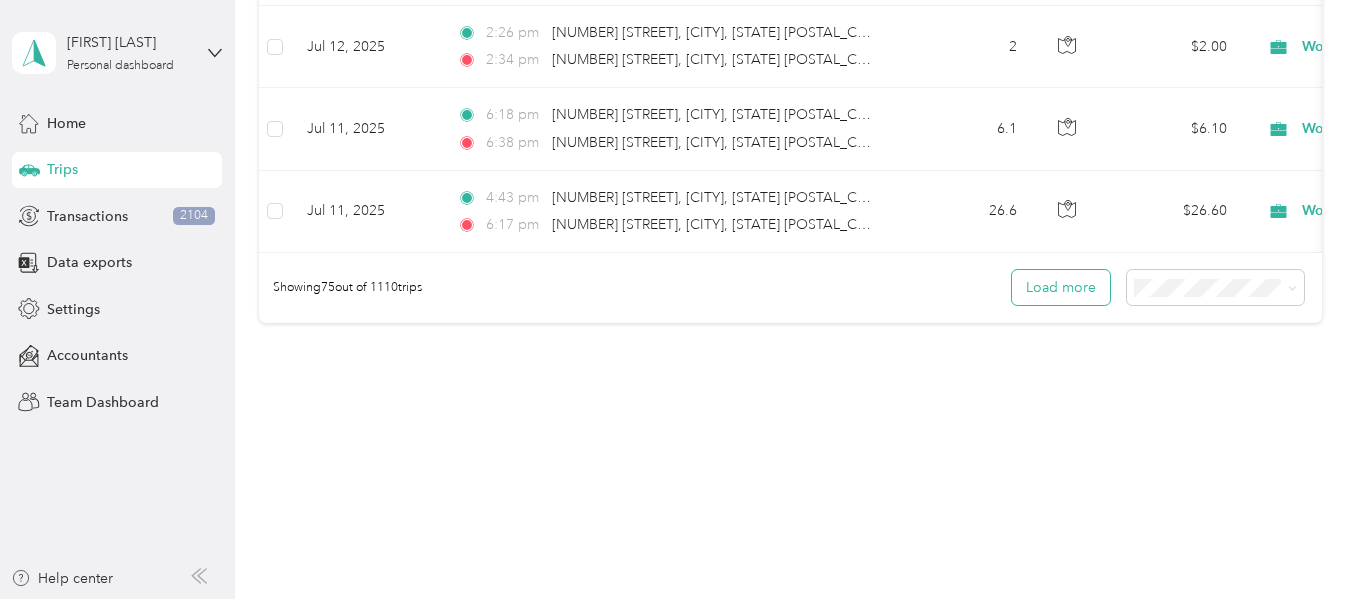 click on "Load more" at bounding box center [1061, 287] 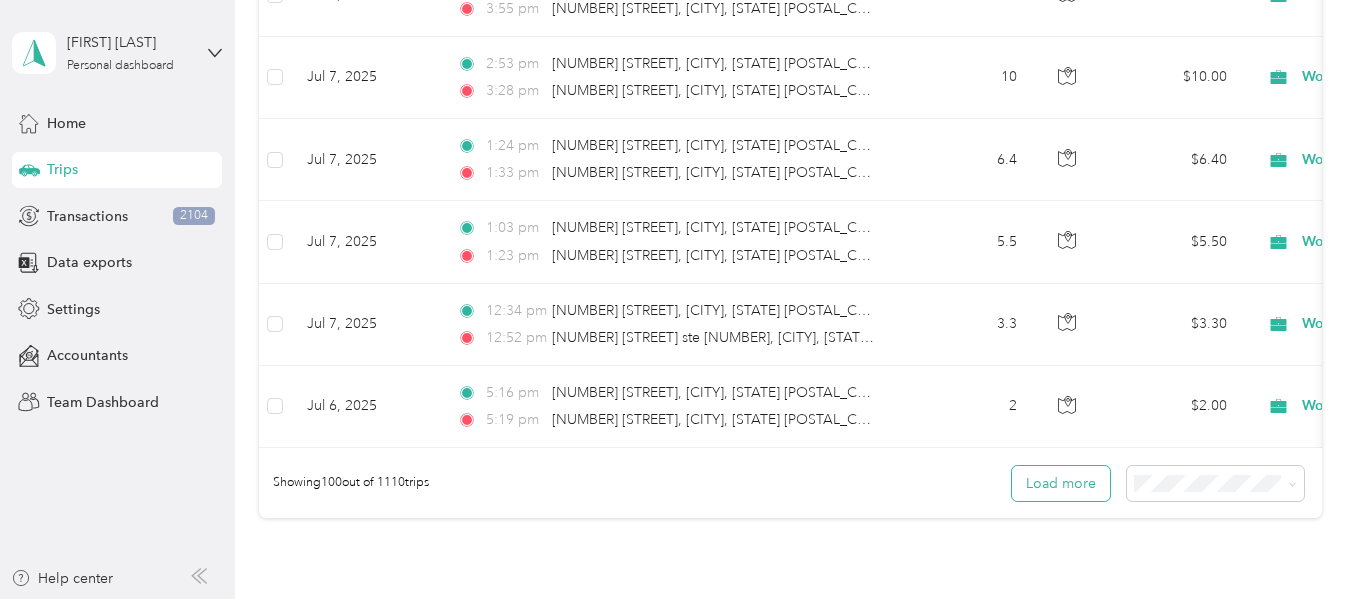 scroll, scrollTop: 8116, scrollLeft: 0, axis: vertical 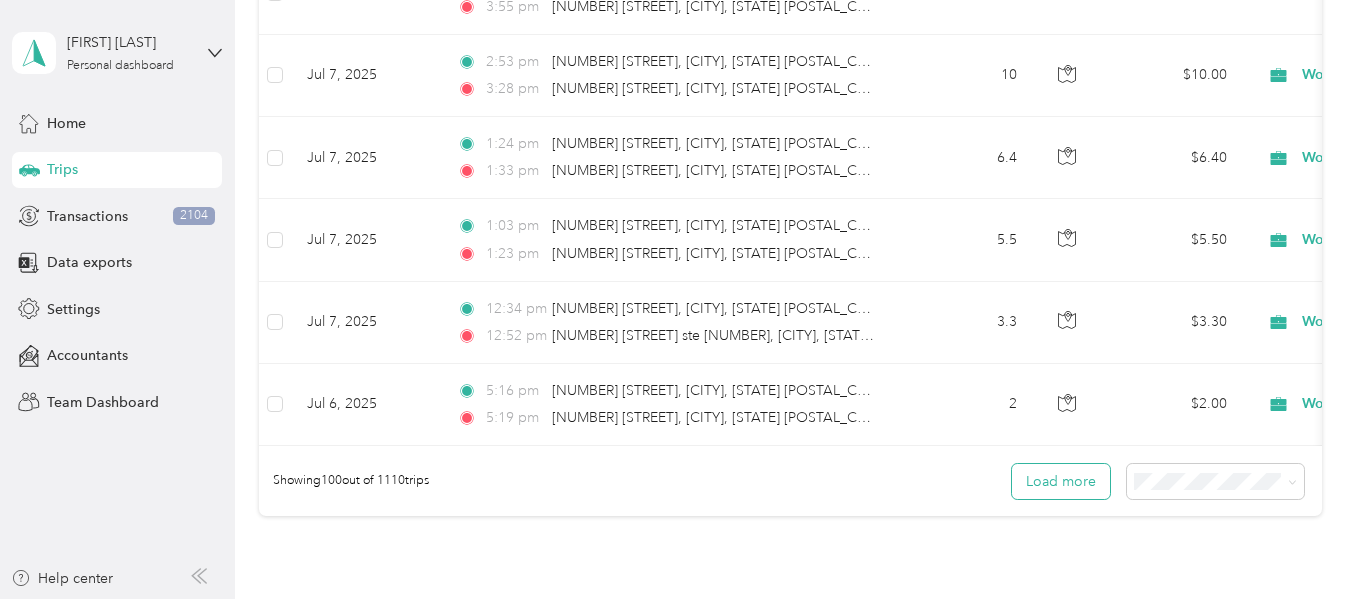 click on "Load more" at bounding box center [1061, 481] 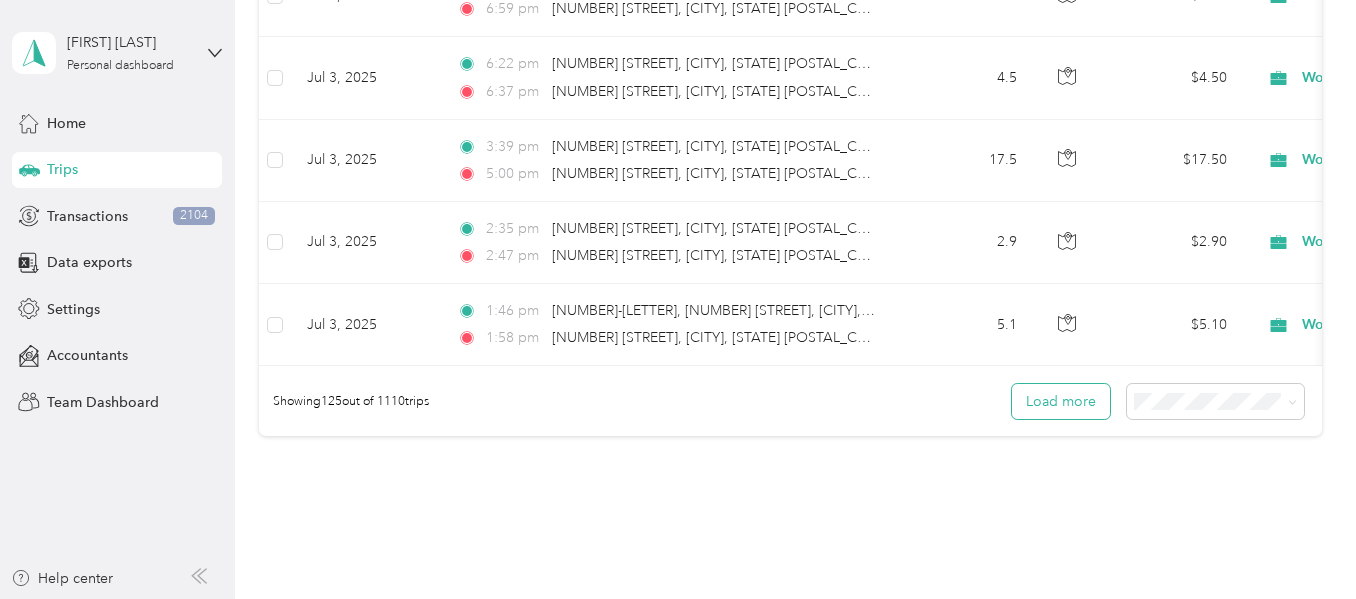 scroll, scrollTop: 10381, scrollLeft: 0, axis: vertical 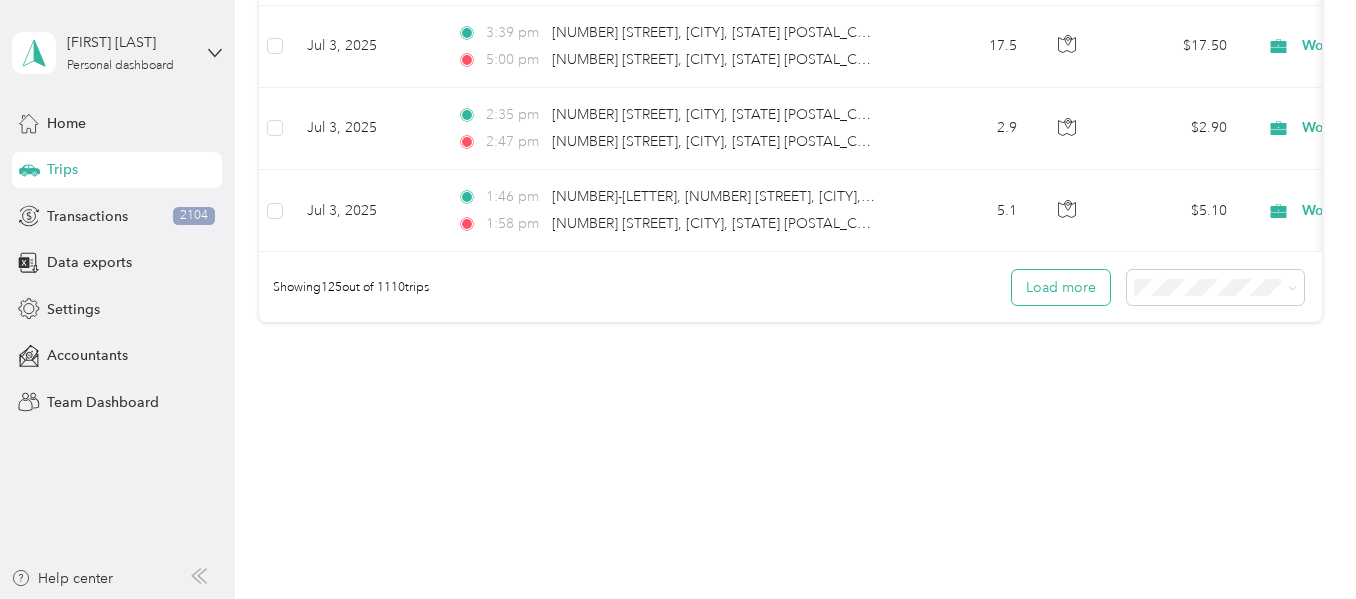 click on "Load more" at bounding box center (1061, 287) 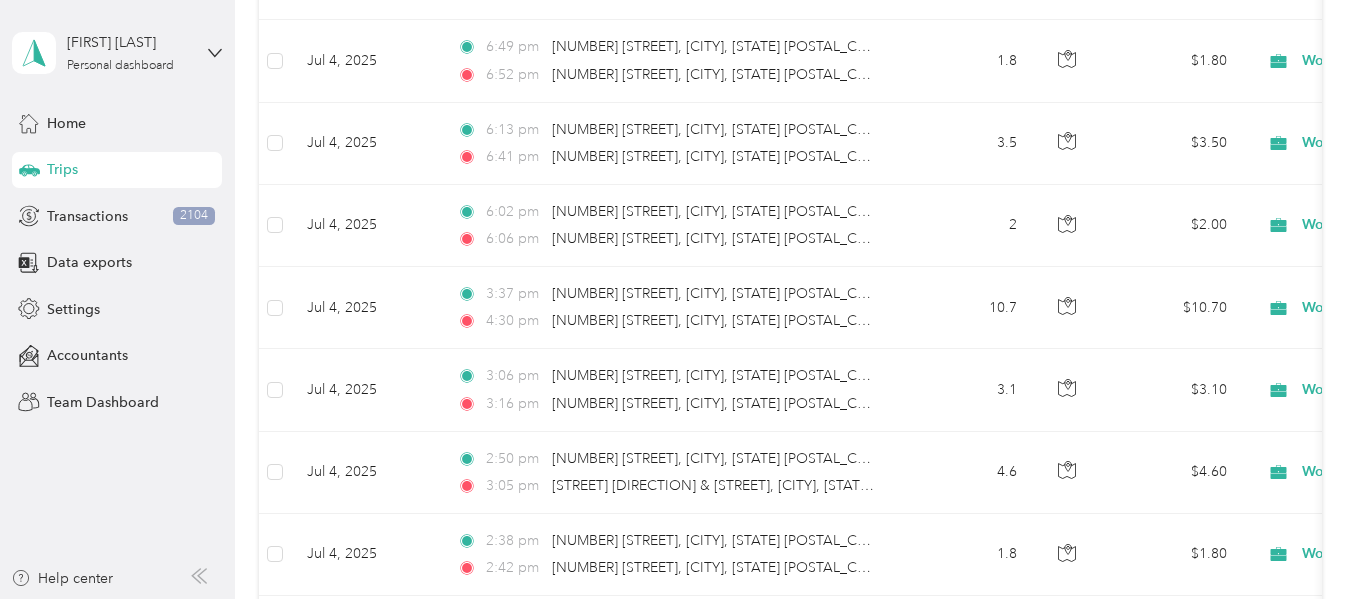scroll, scrollTop: 9600, scrollLeft: 0, axis: vertical 